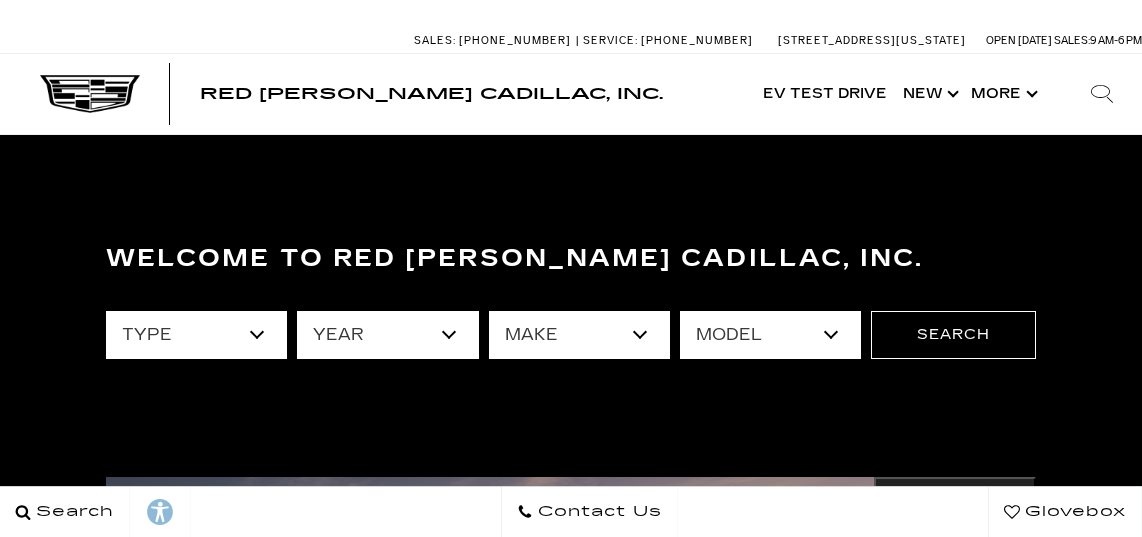 scroll, scrollTop: 56, scrollLeft: 0, axis: vertical 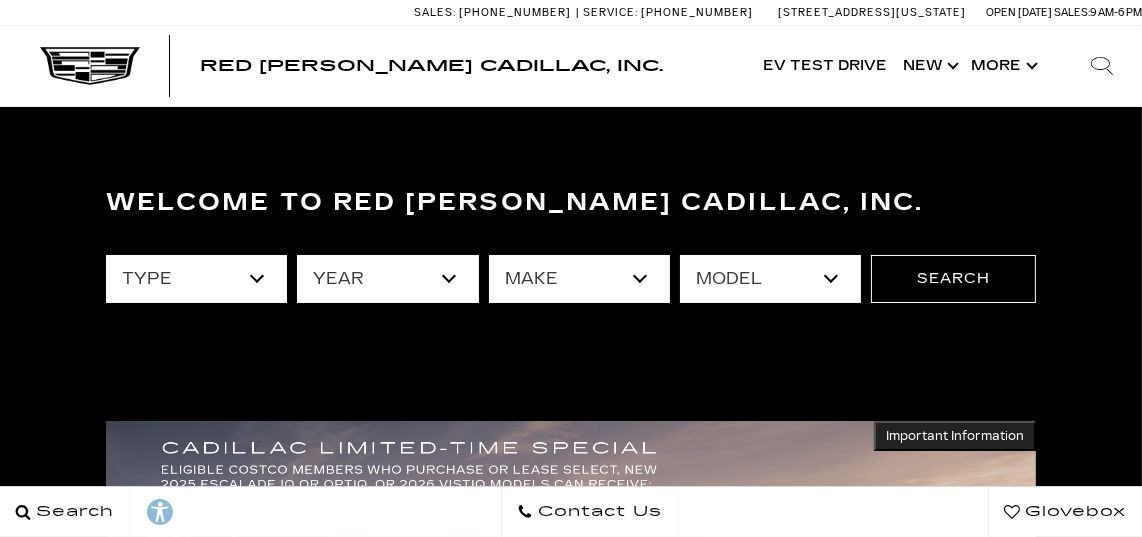 click on "year" at bounding box center (387, 279) 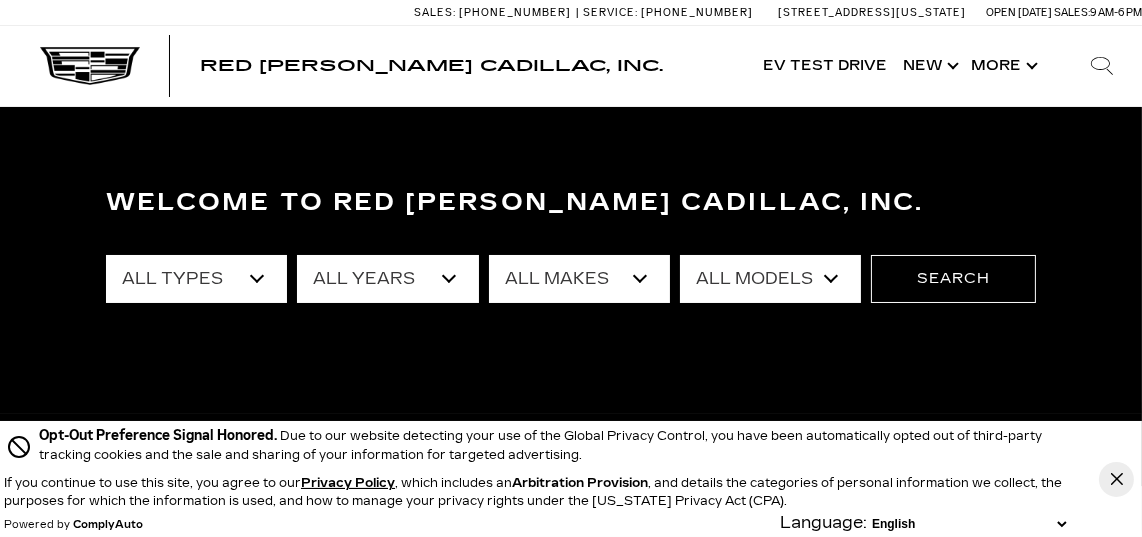 click on "All Makes Audi Cadillac Chevrolet Chrysler Ford GMC Honda Jeep Lincoln Ram RIVIAN Toyota Volkswagen Volvo" at bounding box center (579, 279) 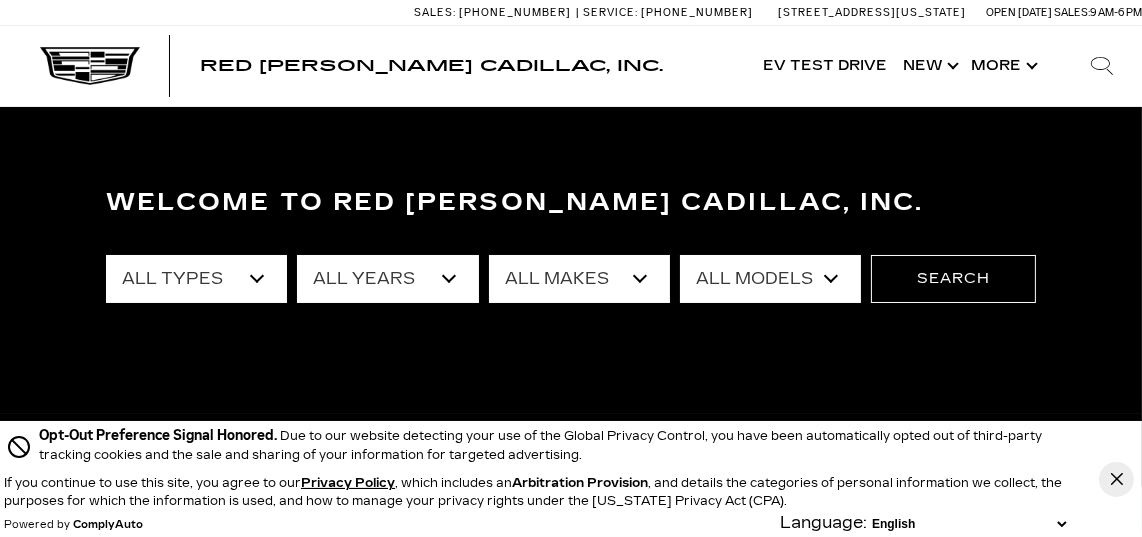 click on "All Makes Audi Cadillac Chevrolet Chrysler Ford GMC Honda Jeep Lincoln Ram RIVIAN Toyota Volkswagen Volvo" at bounding box center (579, 279) 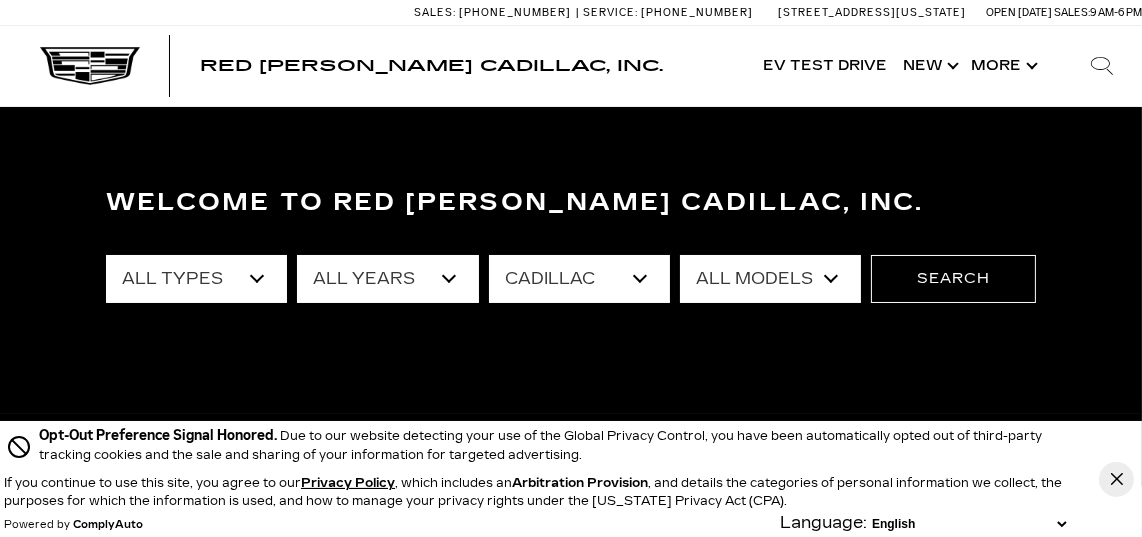 click on "All Makes Audi Cadillac Chevrolet Chrysler Ford GMC Honda Jeep Lincoln Ram RIVIAN Toyota Volkswagen Volvo" at bounding box center [579, 279] 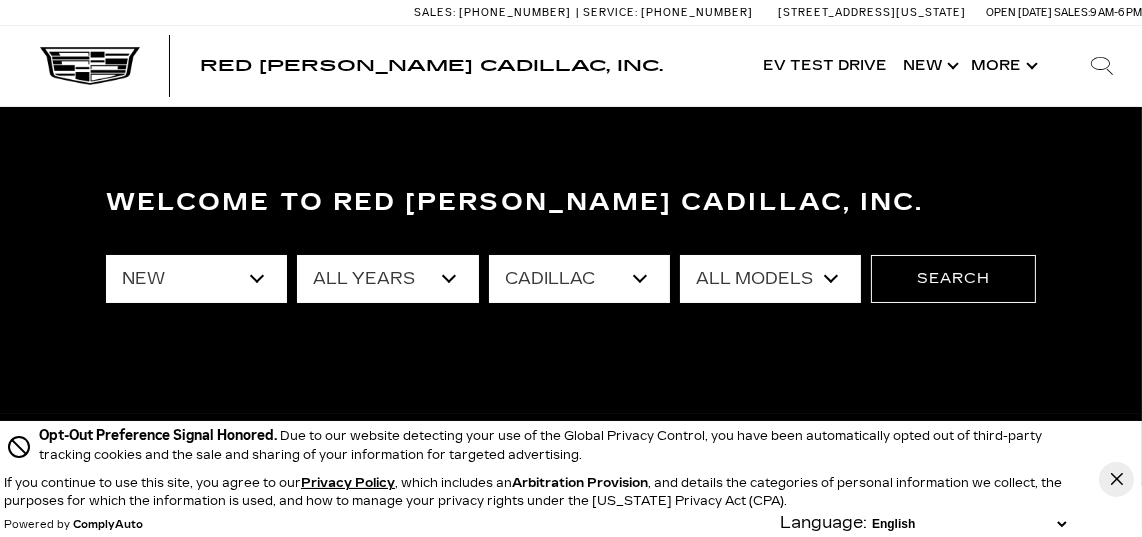 click on "All Types New Used Certified Used Demo" at bounding box center [196, 279] 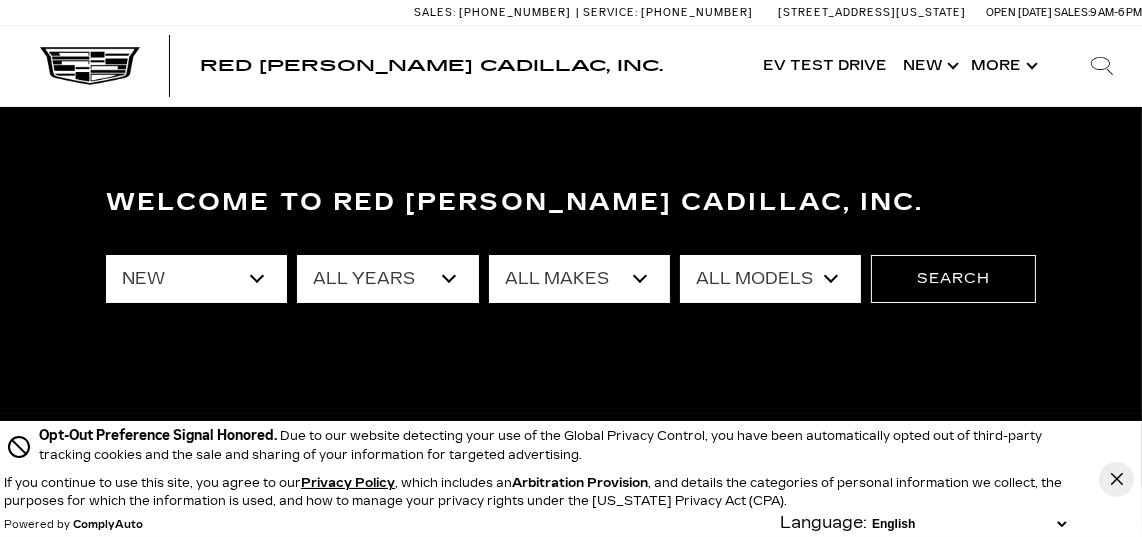 click on "All Years 2026 2025 2024" at bounding box center [387, 279] 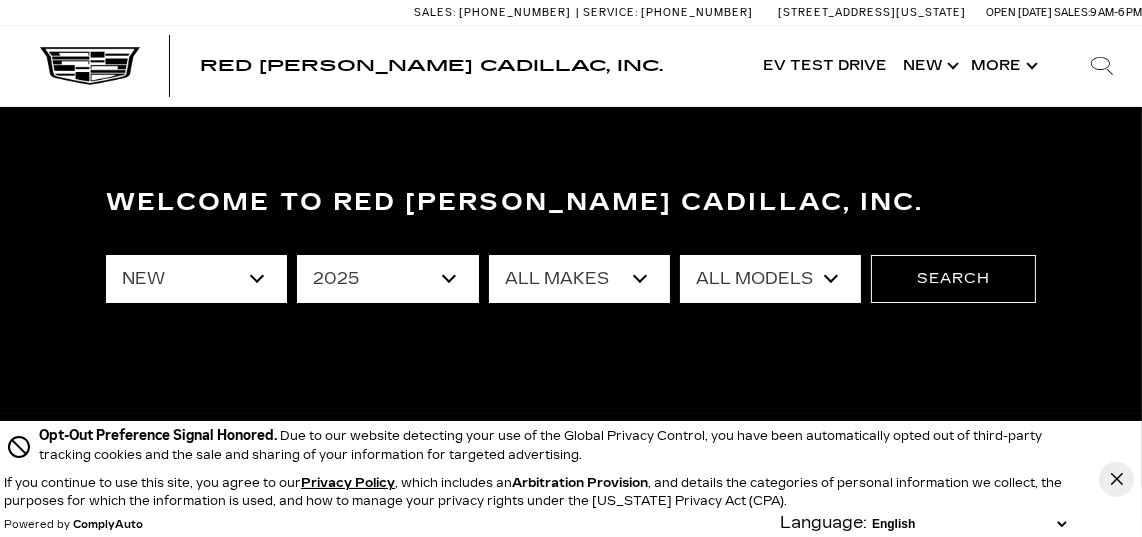 click on "All Years 2026 2025 2024" at bounding box center [387, 279] 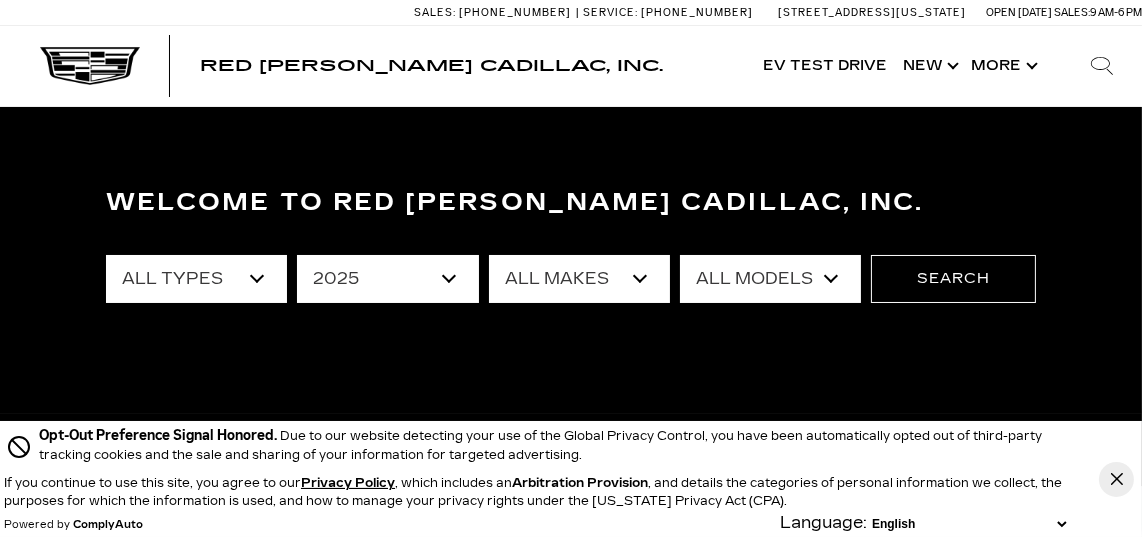 click on "All Models CT4 Escalade Escalade ESV ESCALADE IQ LYRIQ OPTIQ XT5 XT6" at bounding box center (770, 279) 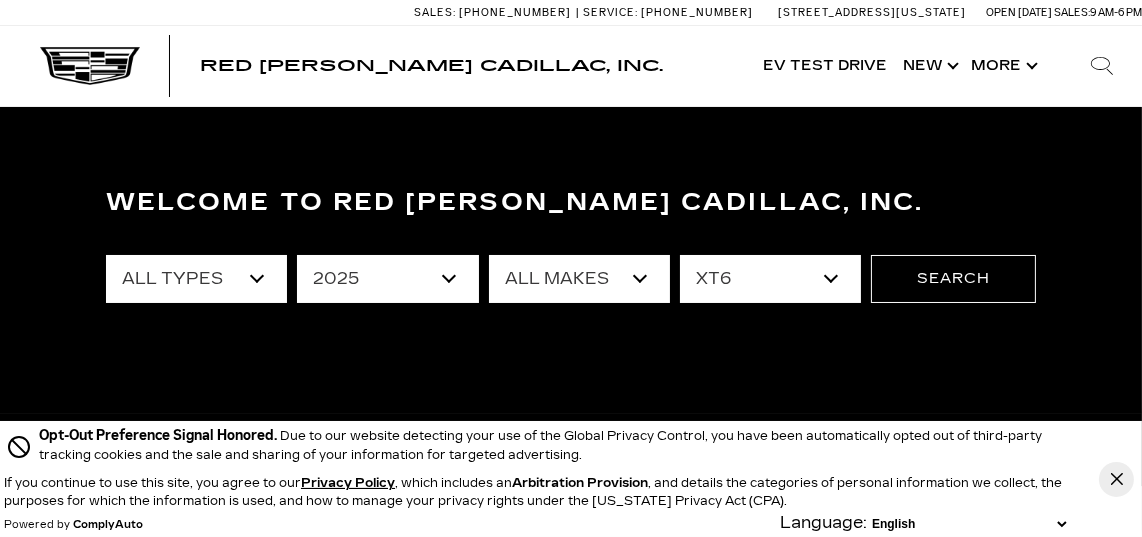 click on "All Models CT4 Escalade Escalade ESV ESCALADE IQ LYRIQ OPTIQ XT5 XT6" at bounding box center (770, 279) 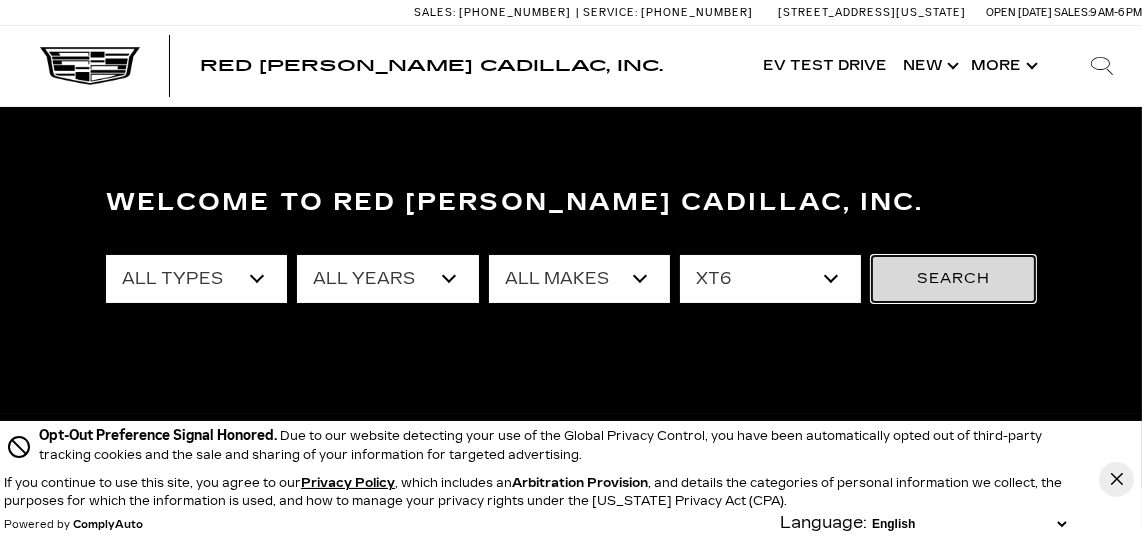 click on "Search" at bounding box center [953, 279] 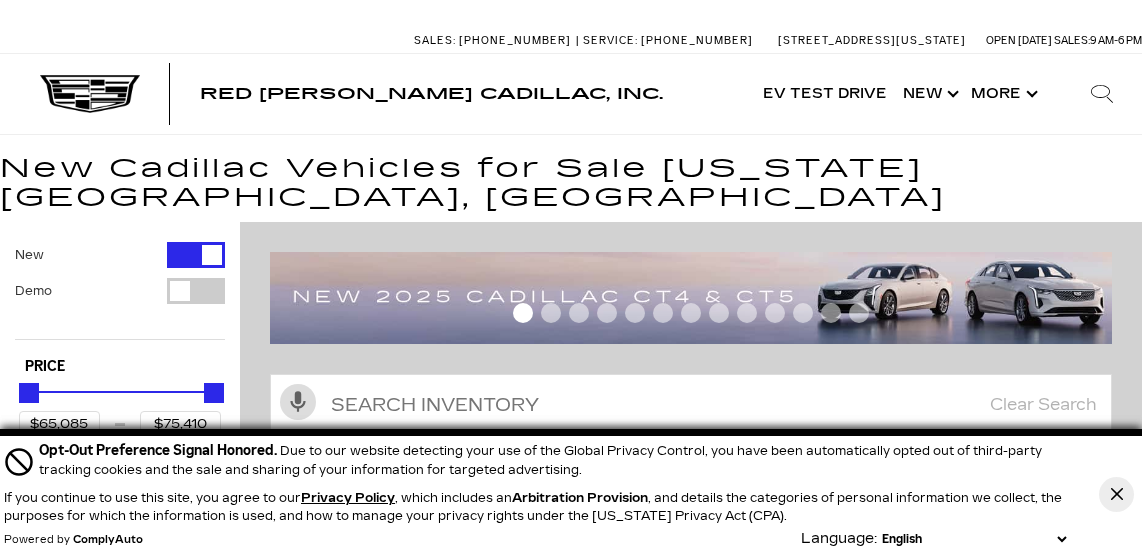 scroll, scrollTop: 0, scrollLeft: 0, axis: both 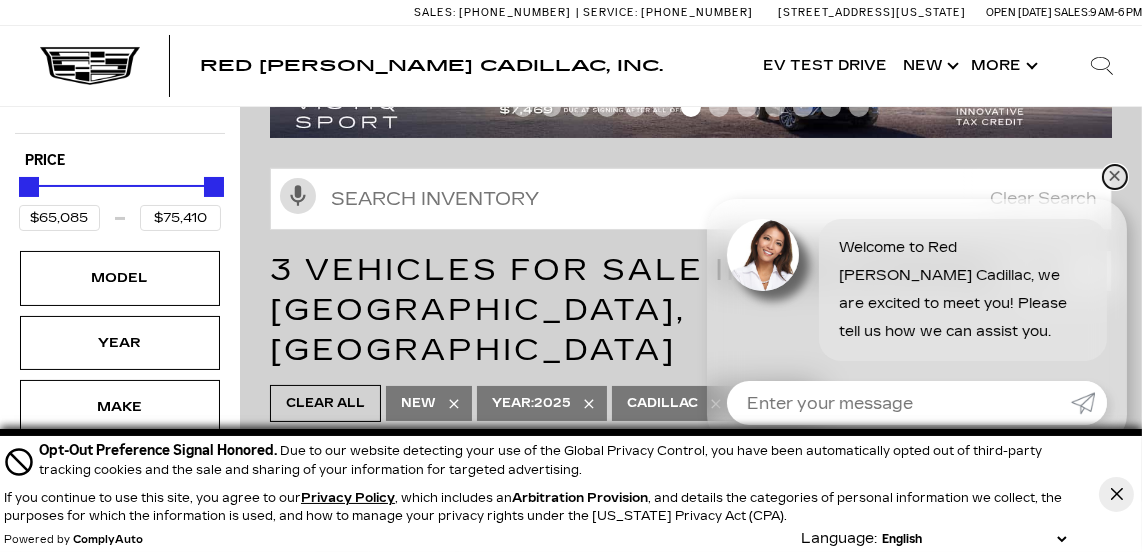 click on "✕" at bounding box center [1115, 177] 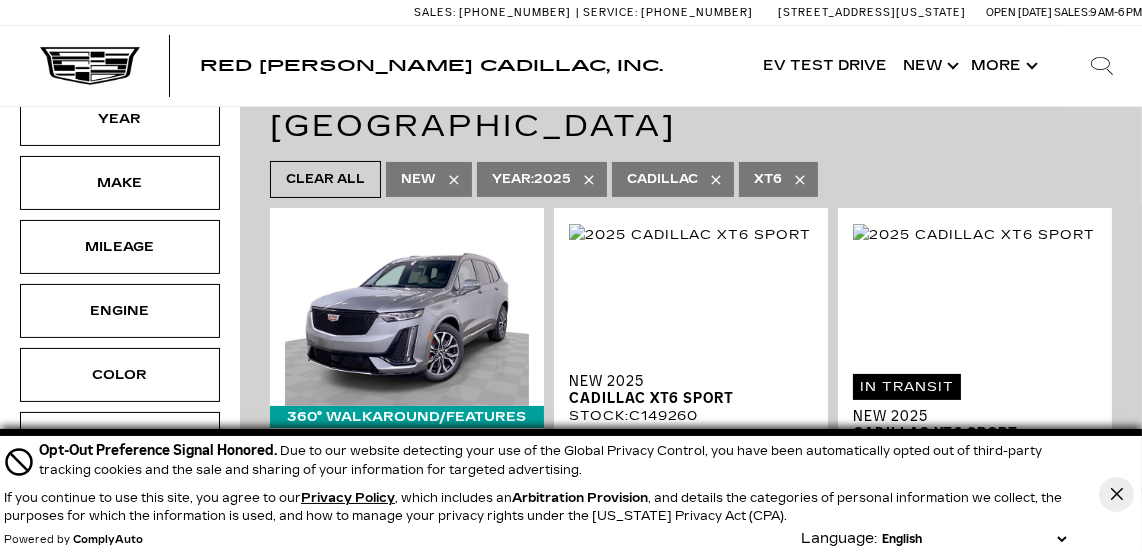 scroll, scrollTop: 395, scrollLeft: 0, axis: vertical 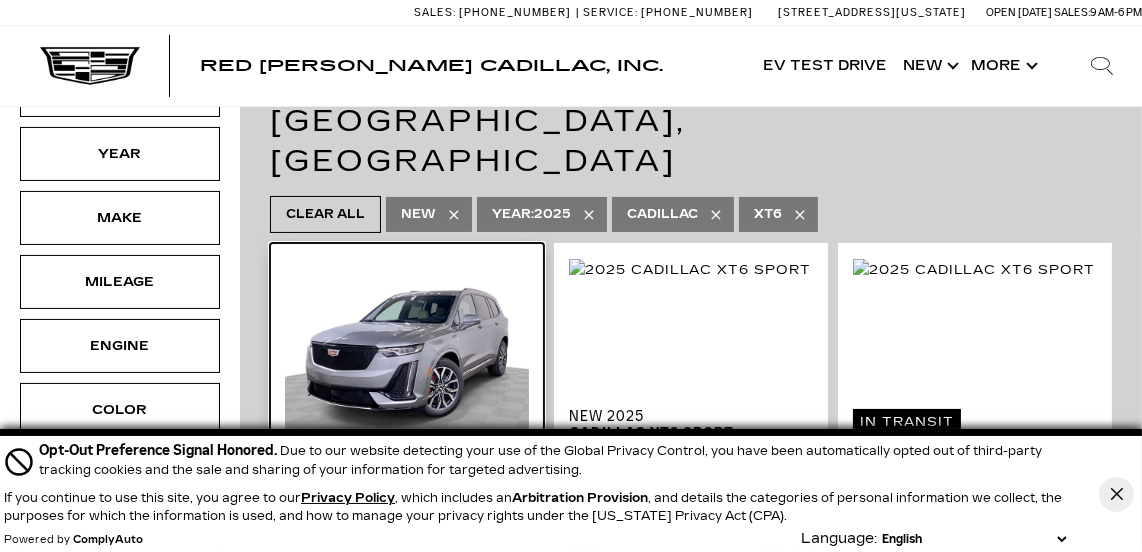 click at bounding box center [407, 349] 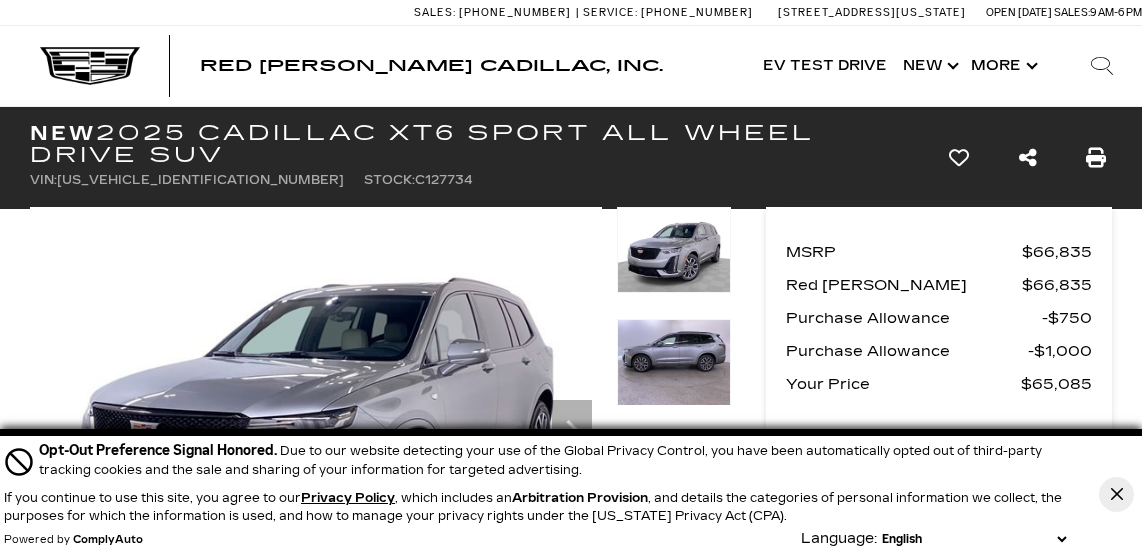 scroll, scrollTop: 0, scrollLeft: 0, axis: both 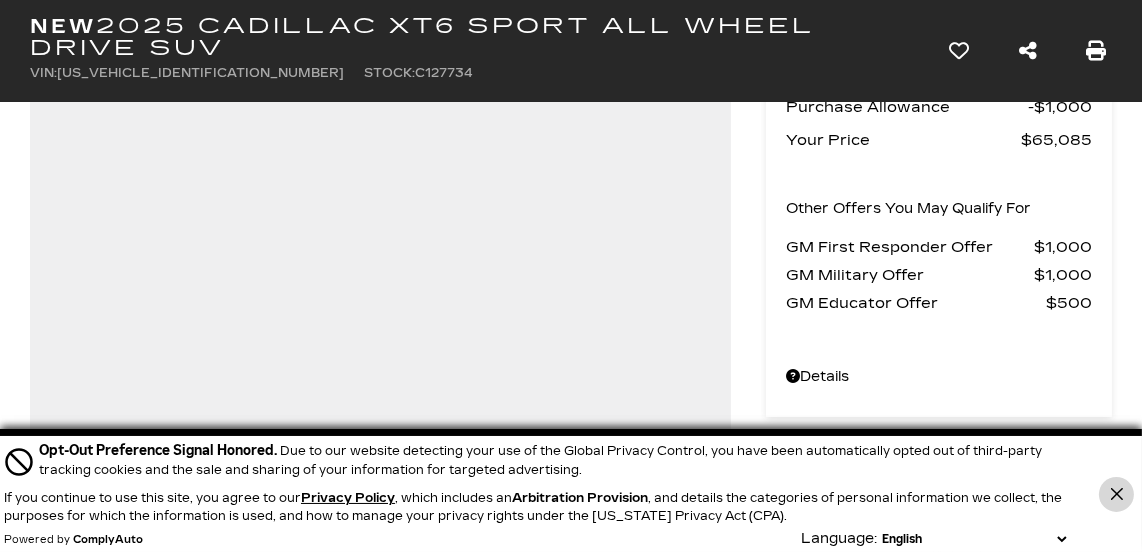 click 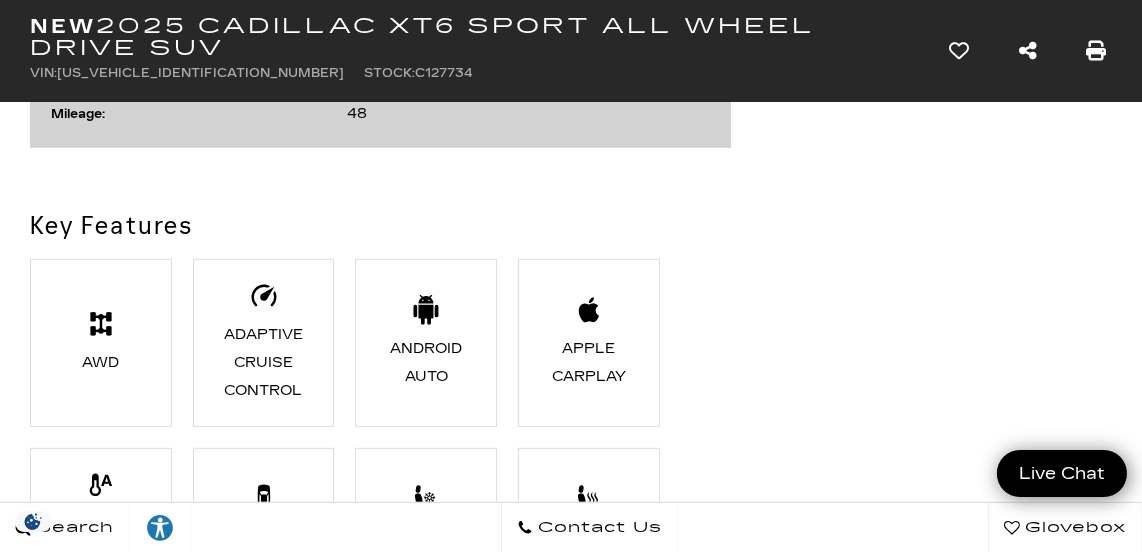 scroll, scrollTop: 1392, scrollLeft: 0, axis: vertical 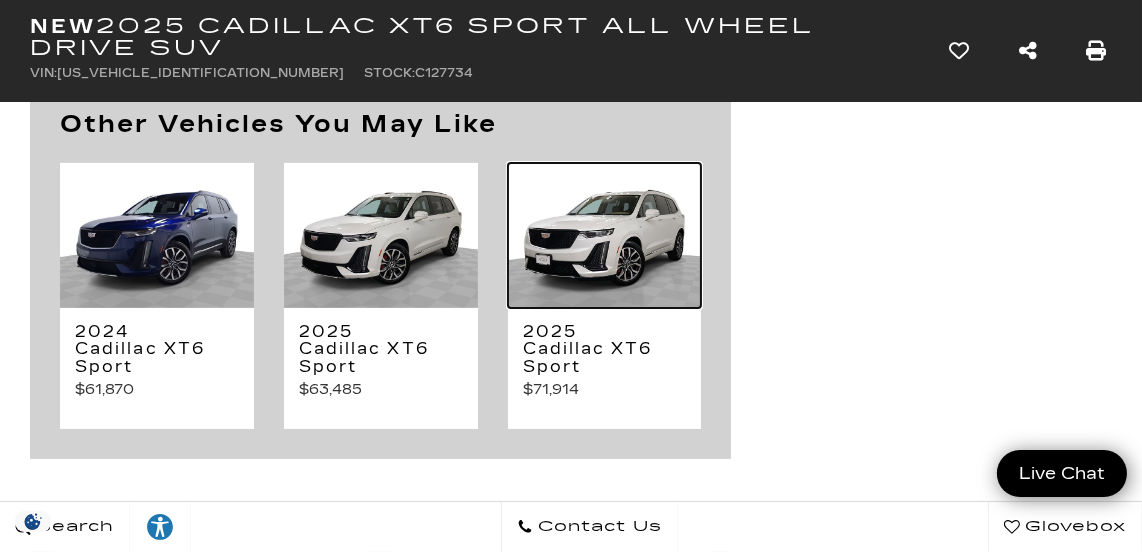 click at bounding box center [605, 235] 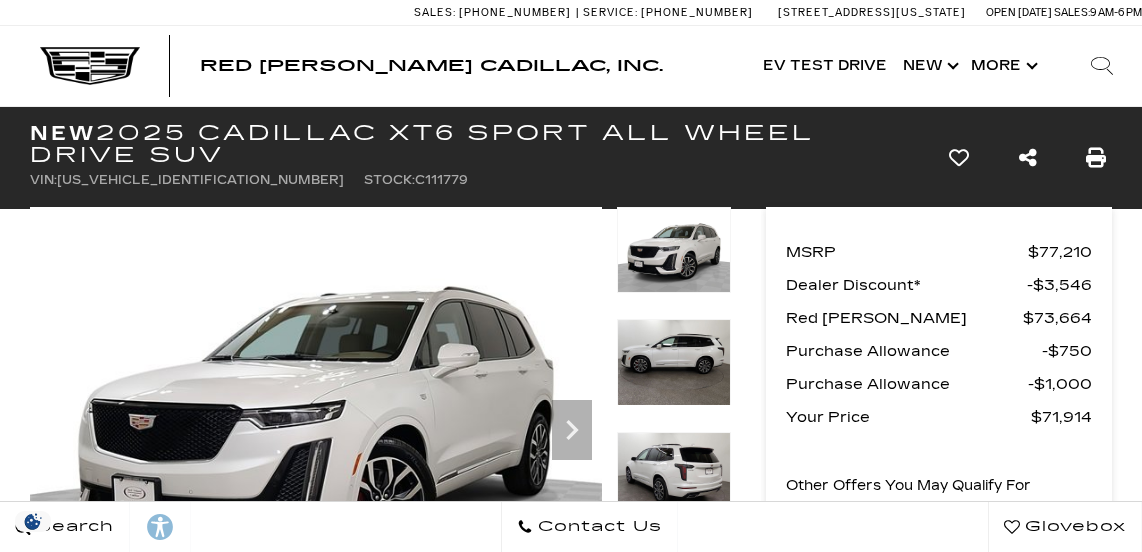 scroll, scrollTop: 0, scrollLeft: 0, axis: both 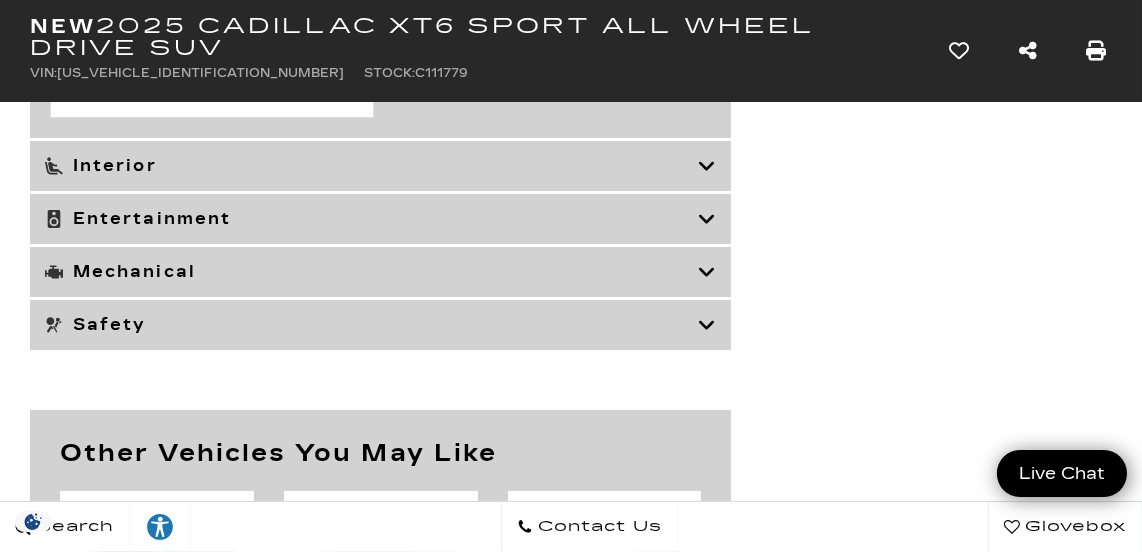 click at bounding box center (707, 272) 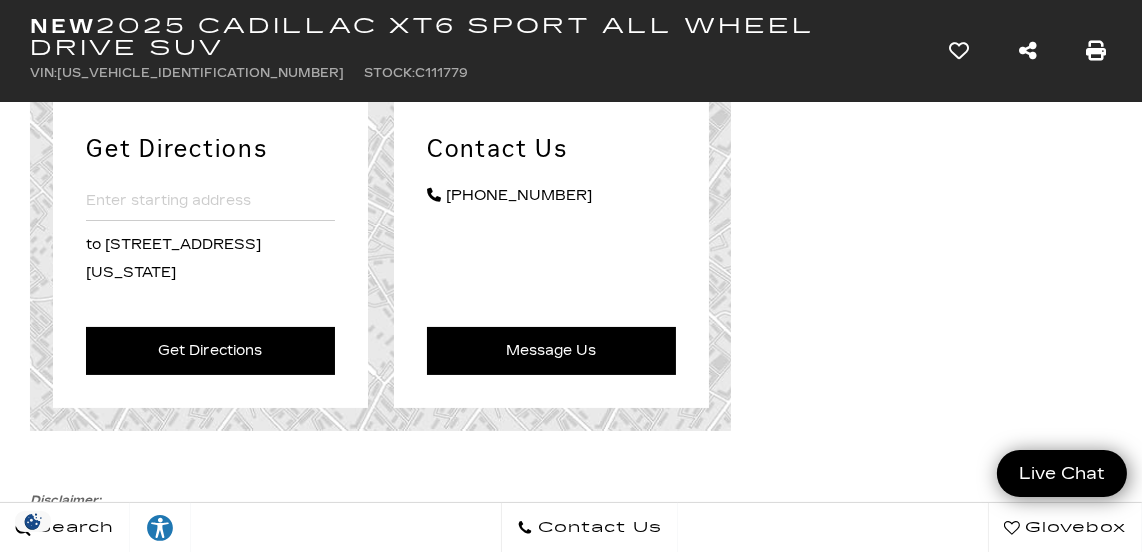 scroll, scrollTop: 9779, scrollLeft: 0, axis: vertical 